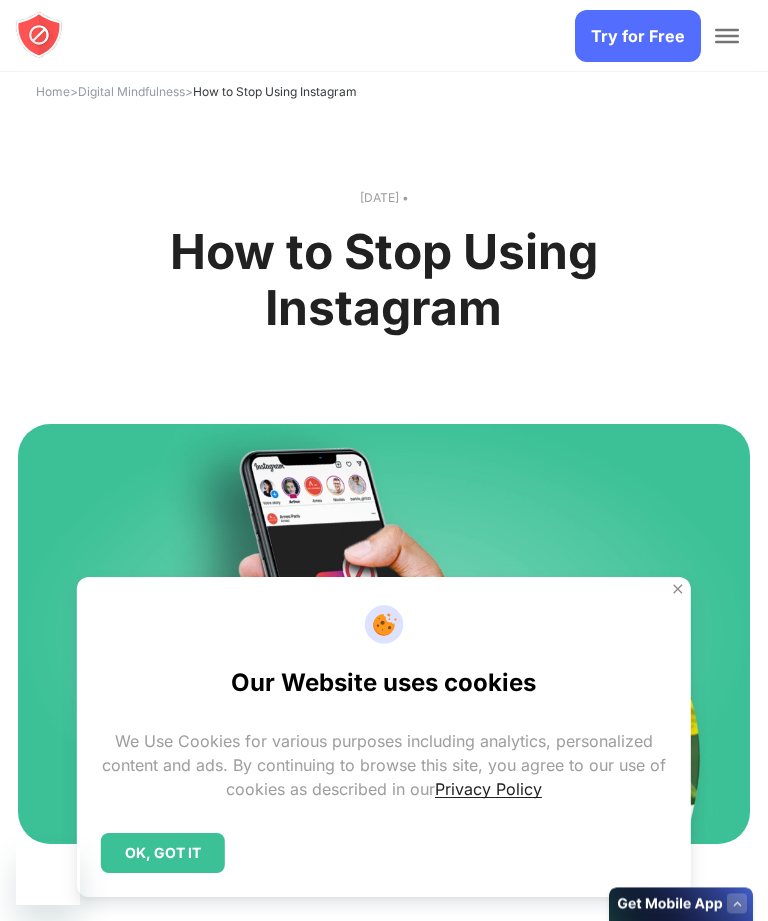 scroll, scrollTop: 0, scrollLeft: 0, axis: both 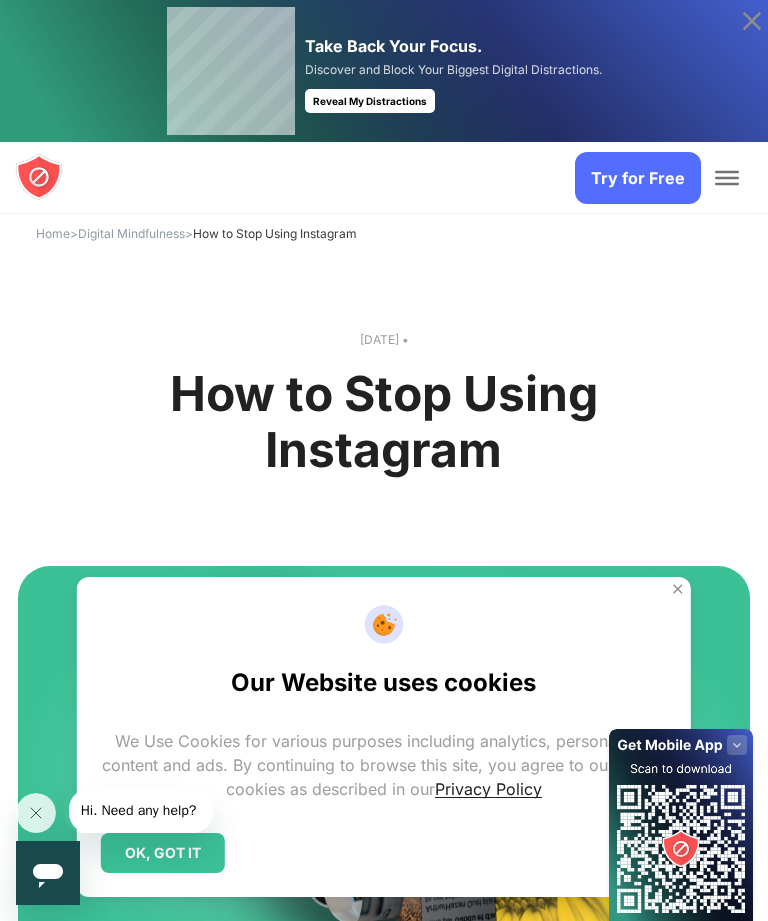 click on "OK, GOT IT" at bounding box center (163, 853) 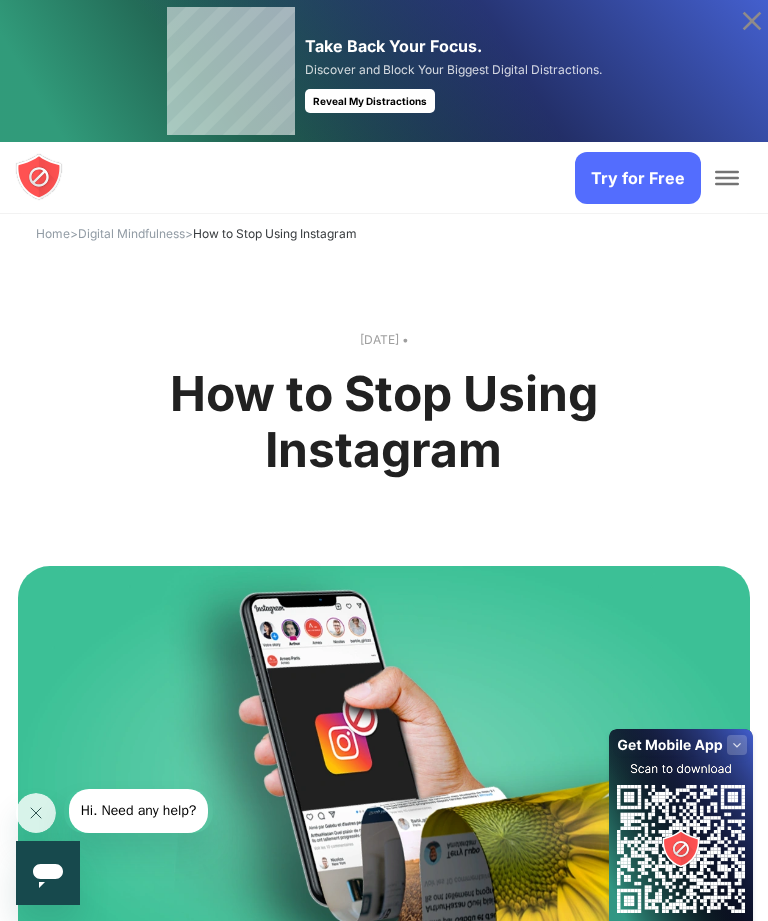 click at bounding box center (727, 178) 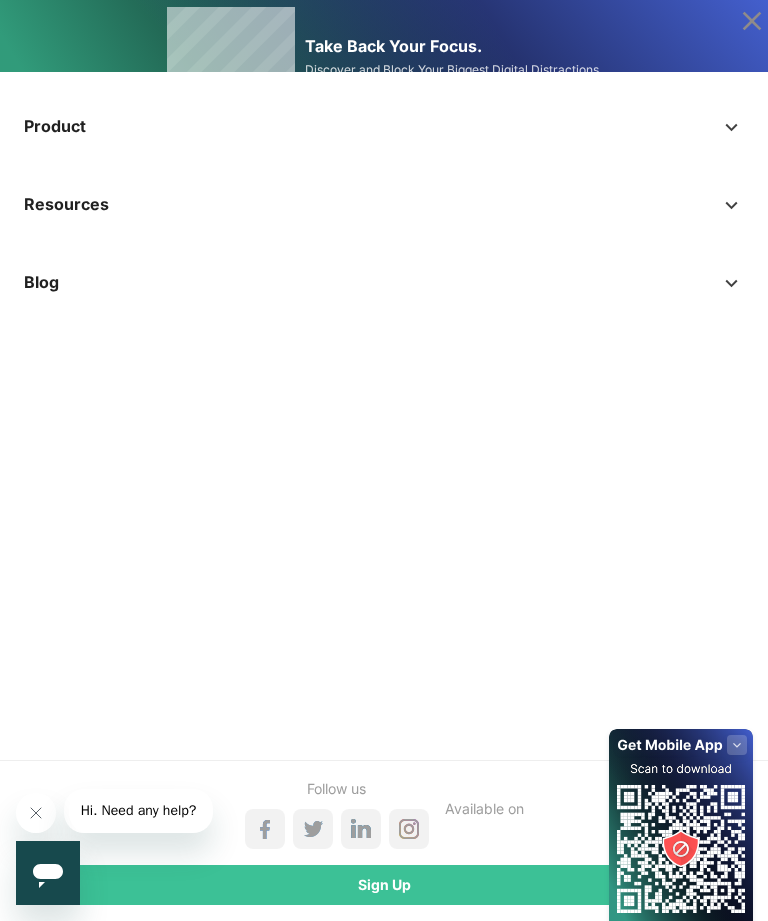 click on "Hi. Need any help?" at bounding box center (139, 810) 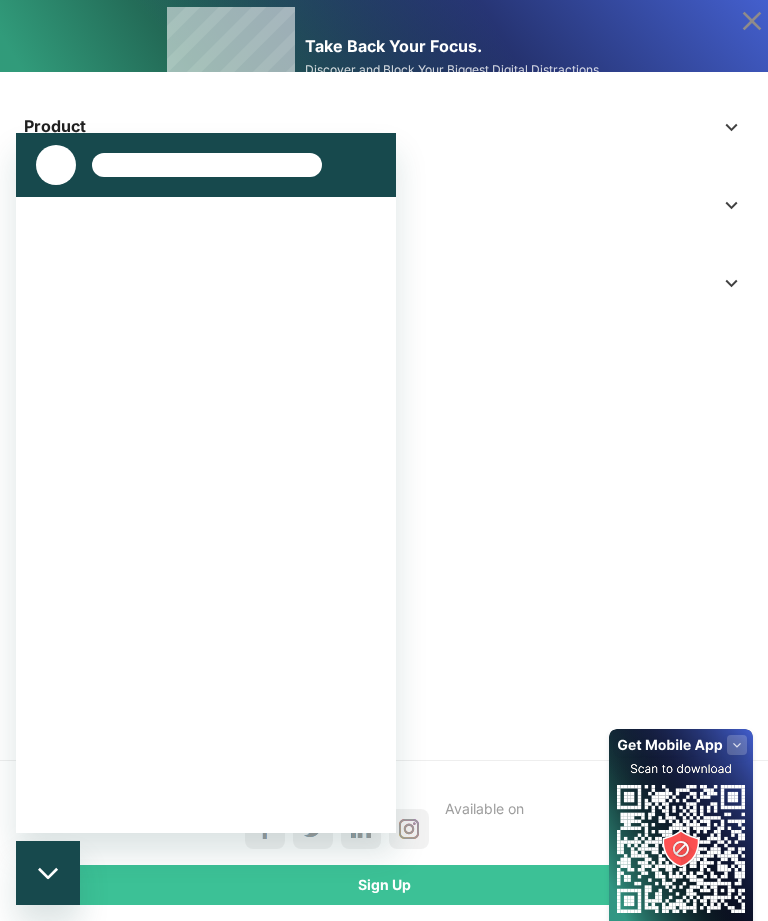 scroll, scrollTop: 0, scrollLeft: 0, axis: both 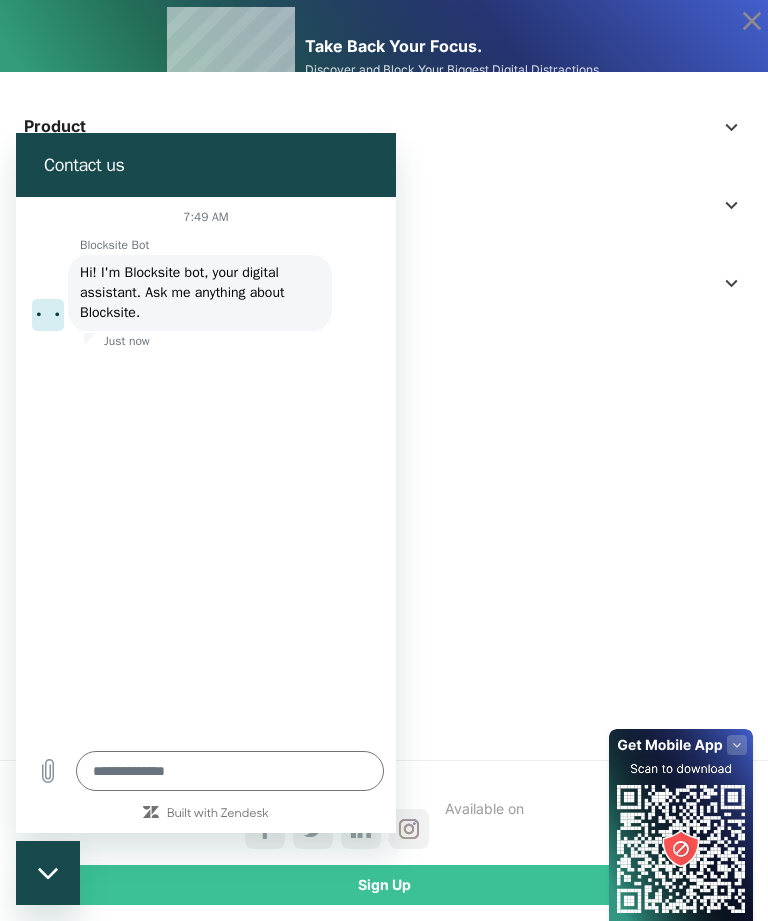 type on "*" 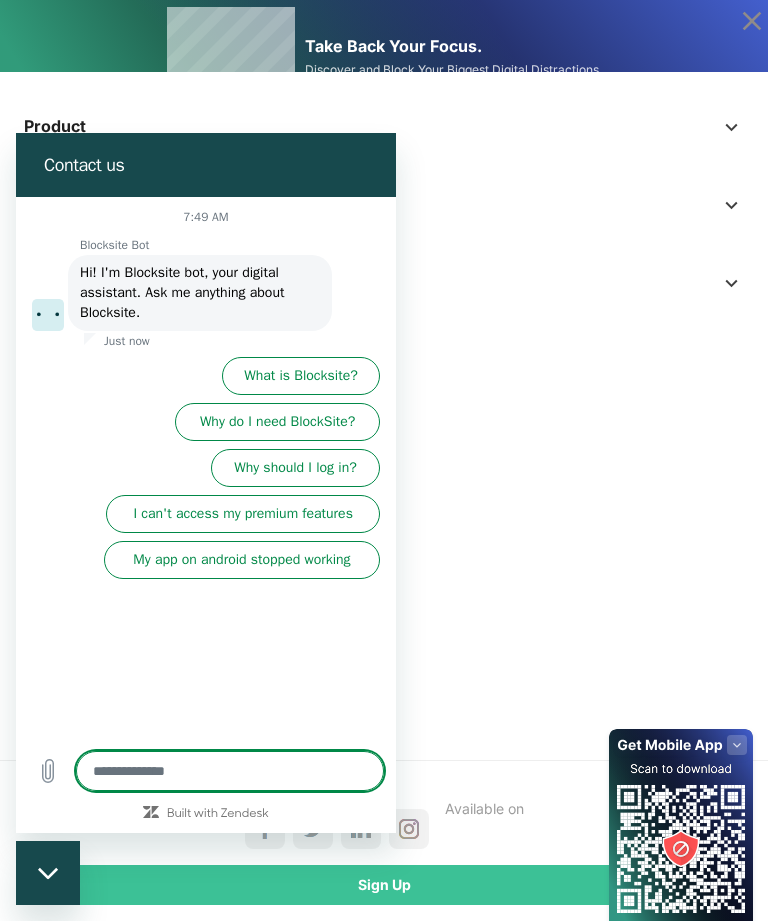 scroll, scrollTop: 150, scrollLeft: 0, axis: vertical 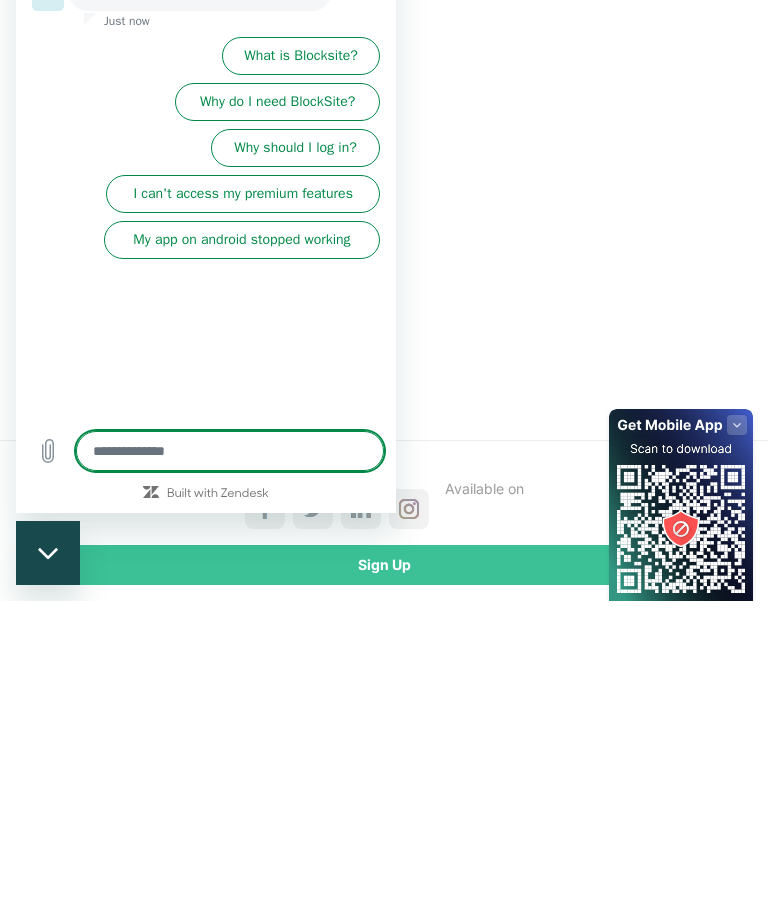 type on "*" 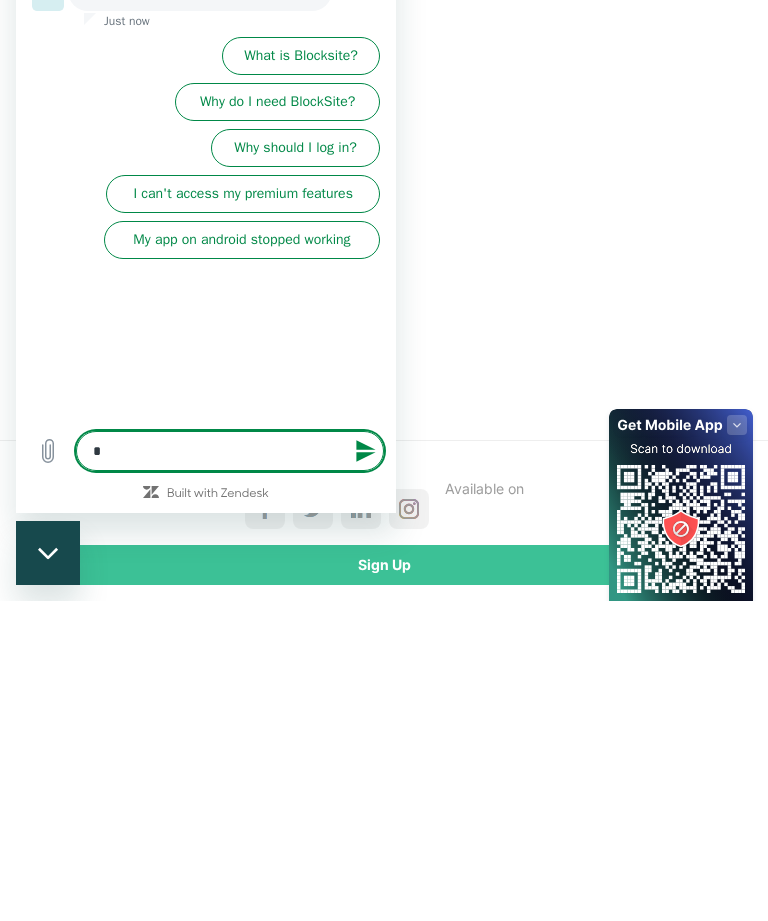 type on "*" 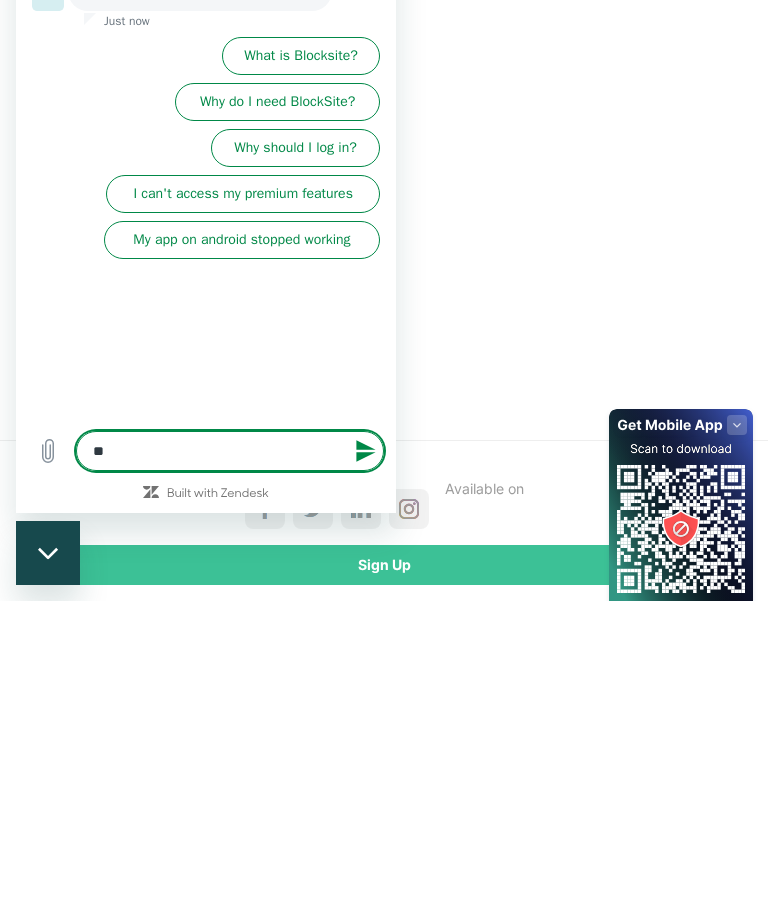 type on "***" 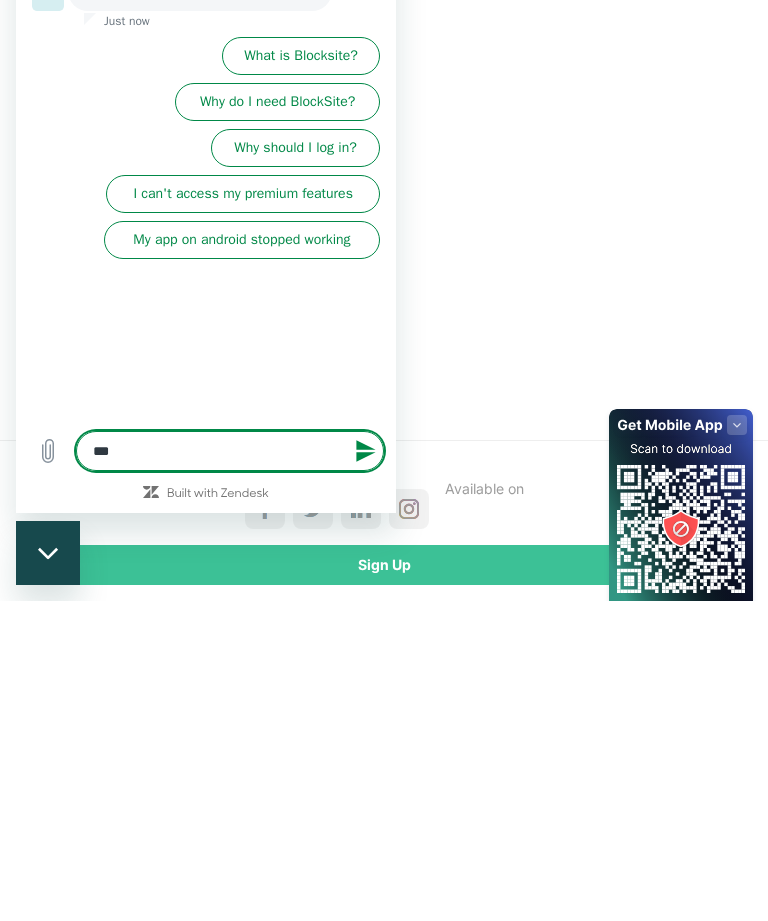 type on "****" 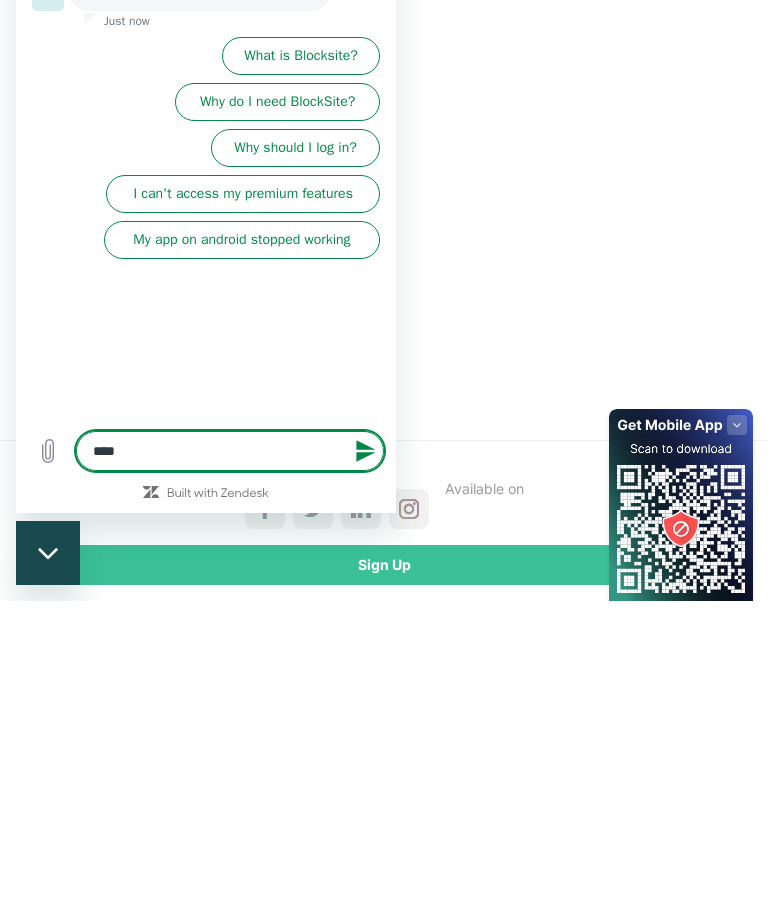 type on "*" 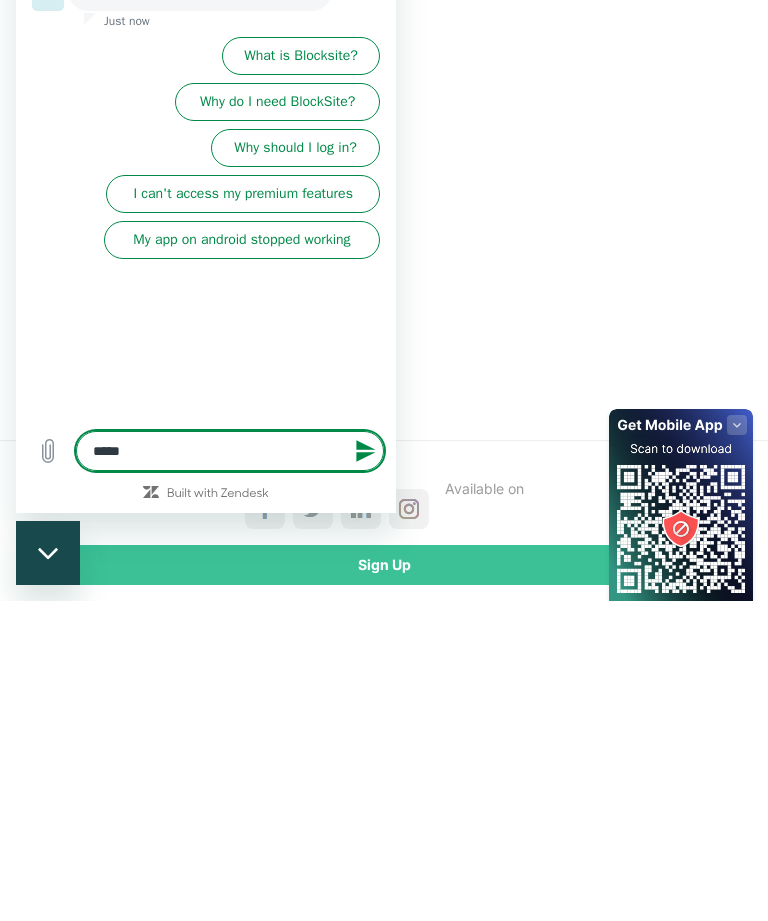 type on "*" 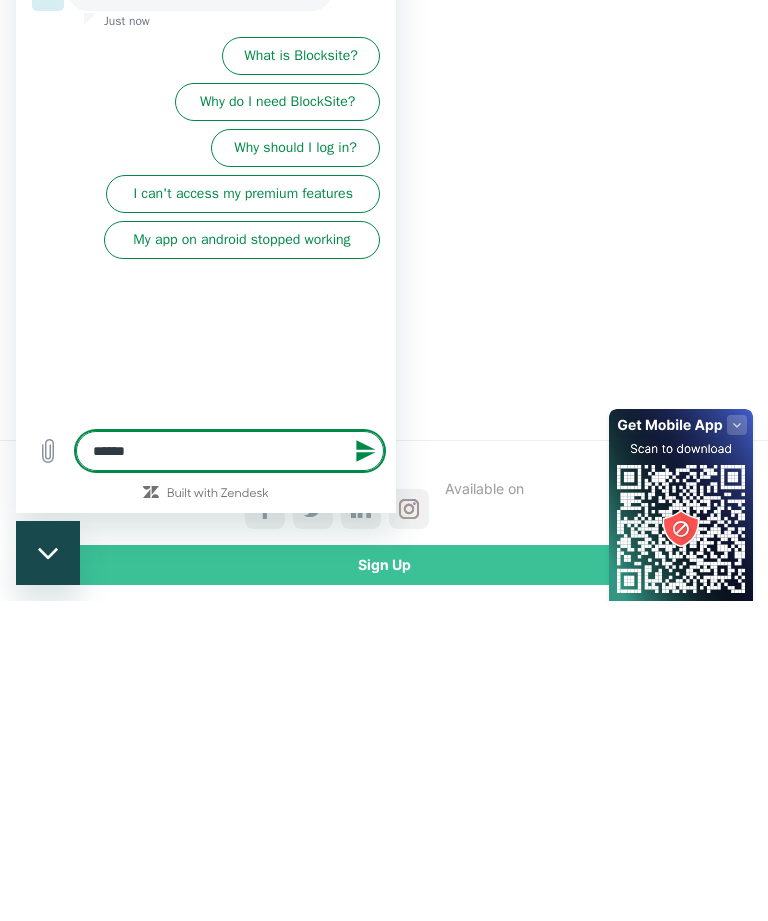 type on "******" 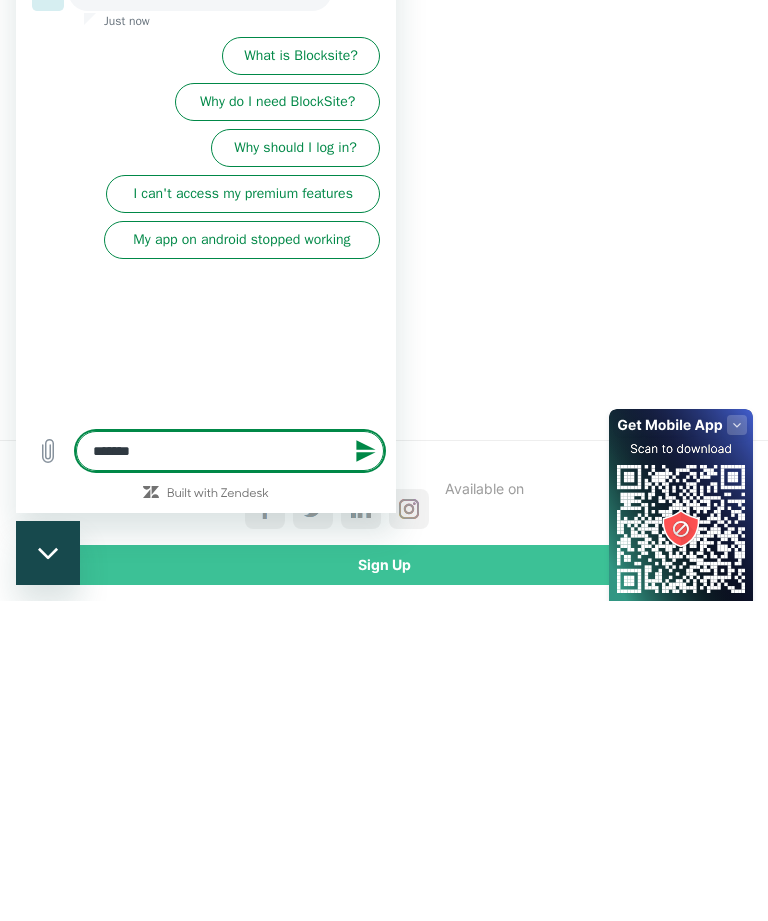 type on "*" 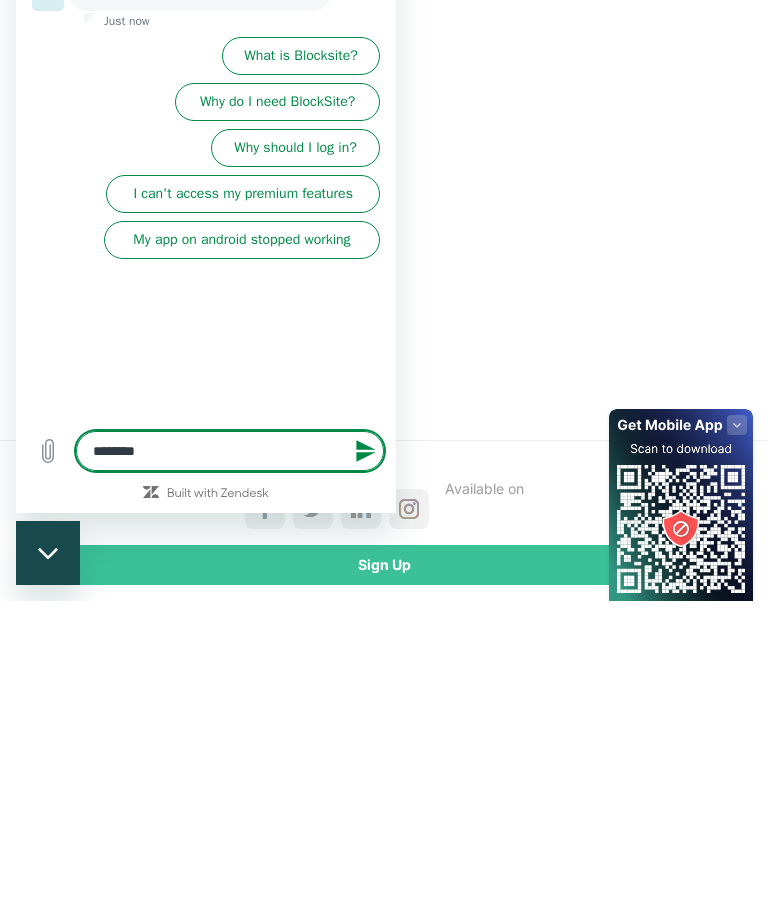 type on "*********" 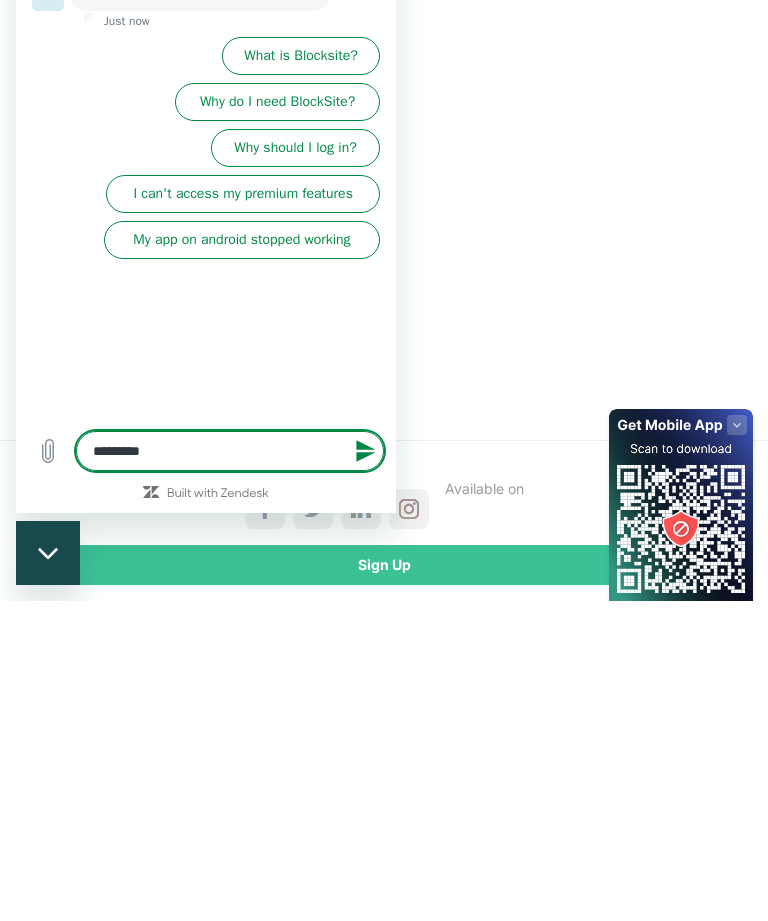 type on "*********" 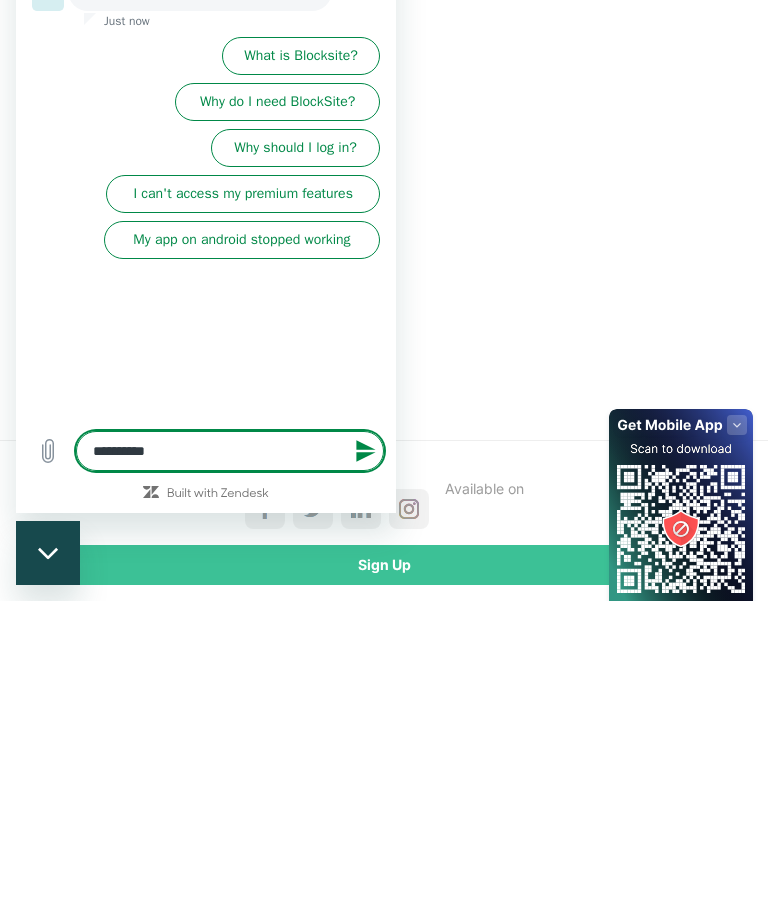 type on "*" 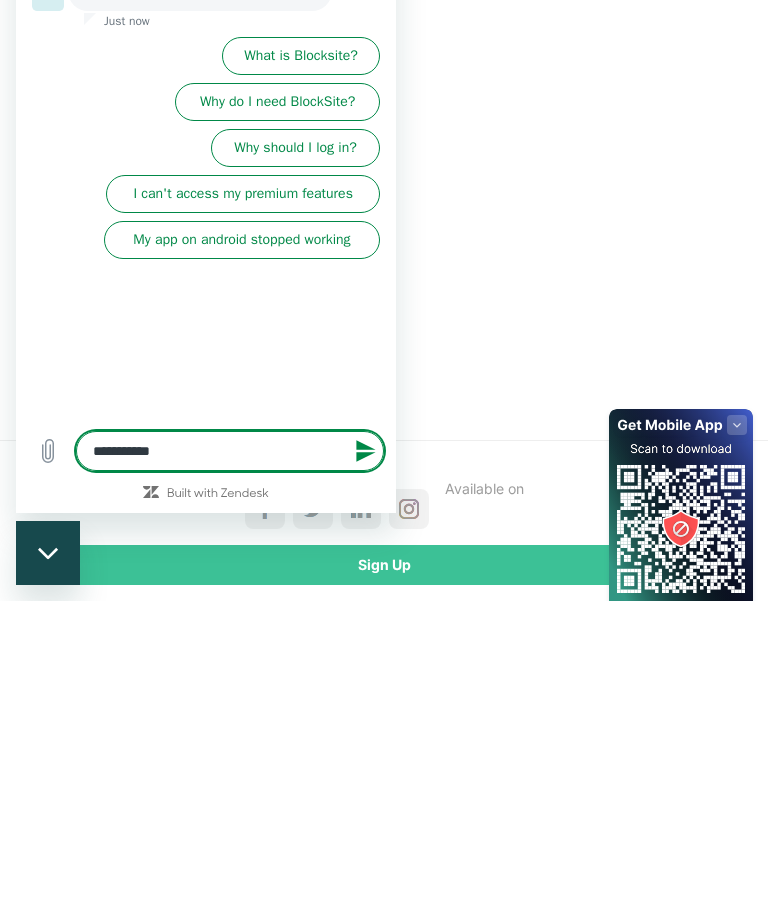 type on "**********" 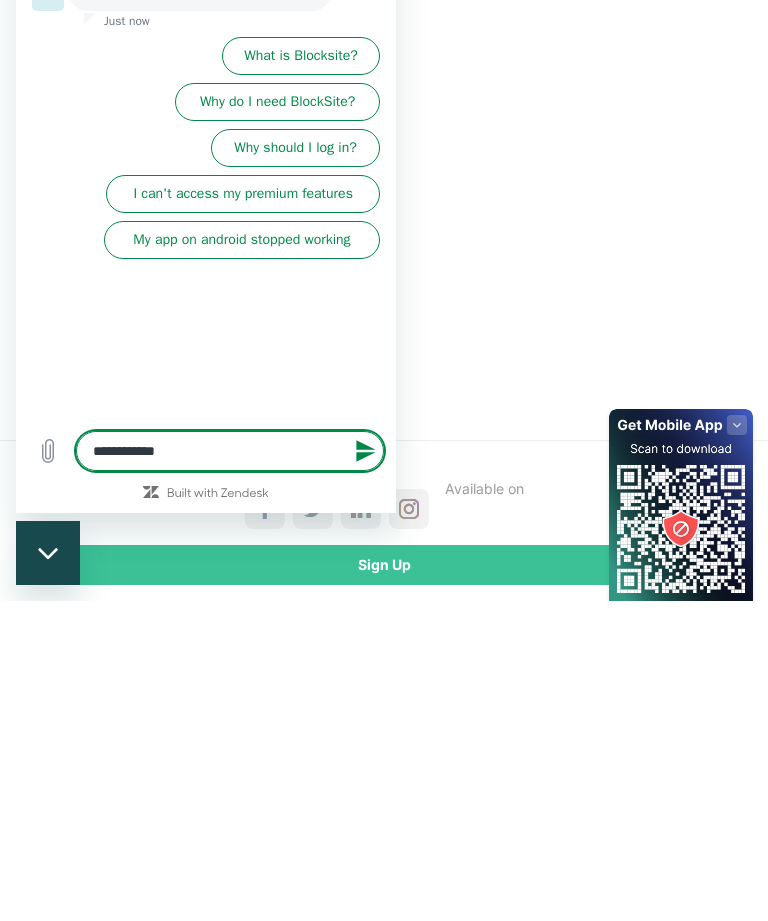 type on "**********" 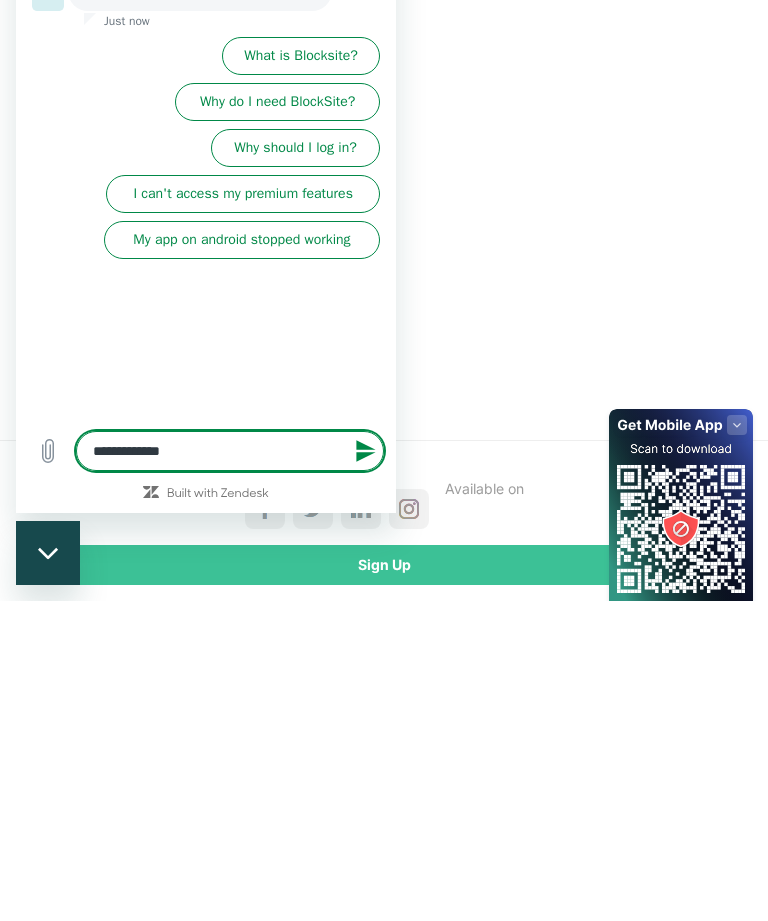 type on "**********" 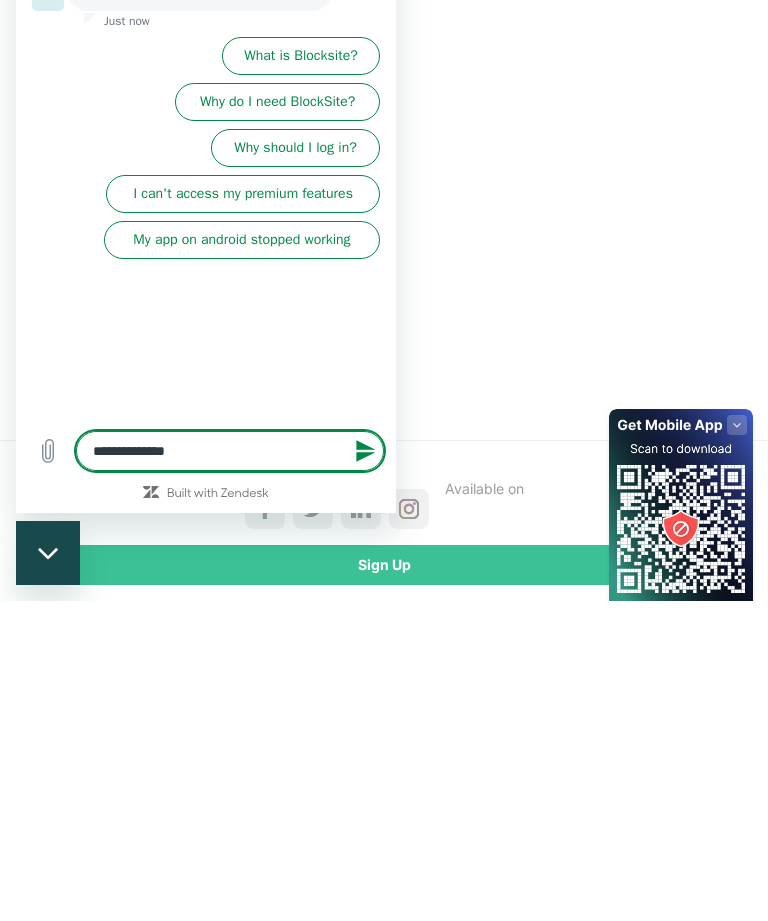 type on "**********" 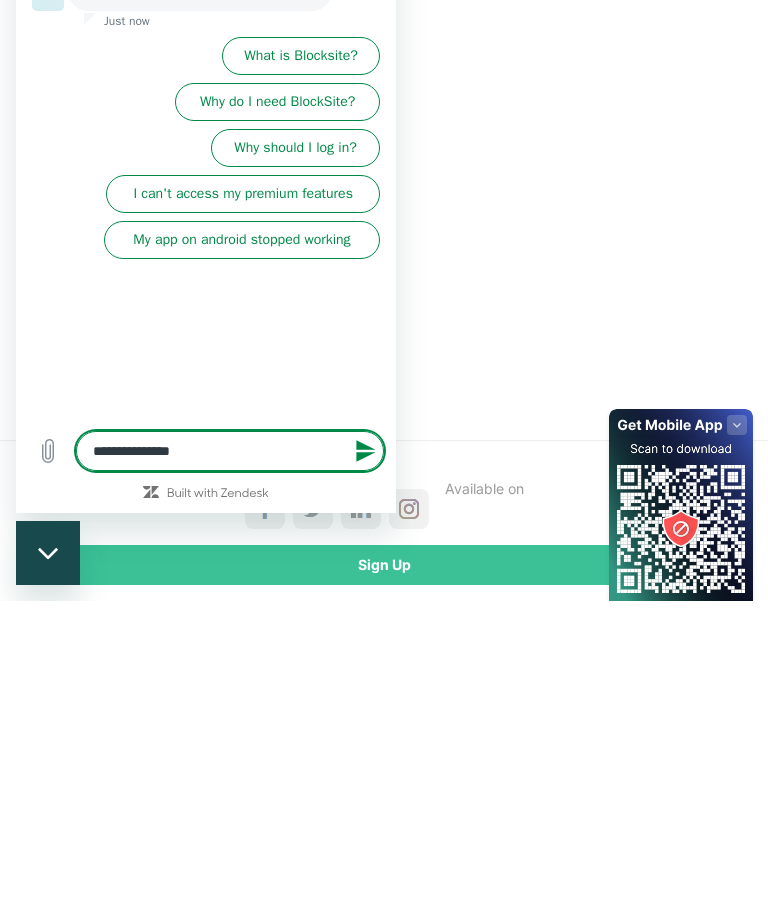 type on "**********" 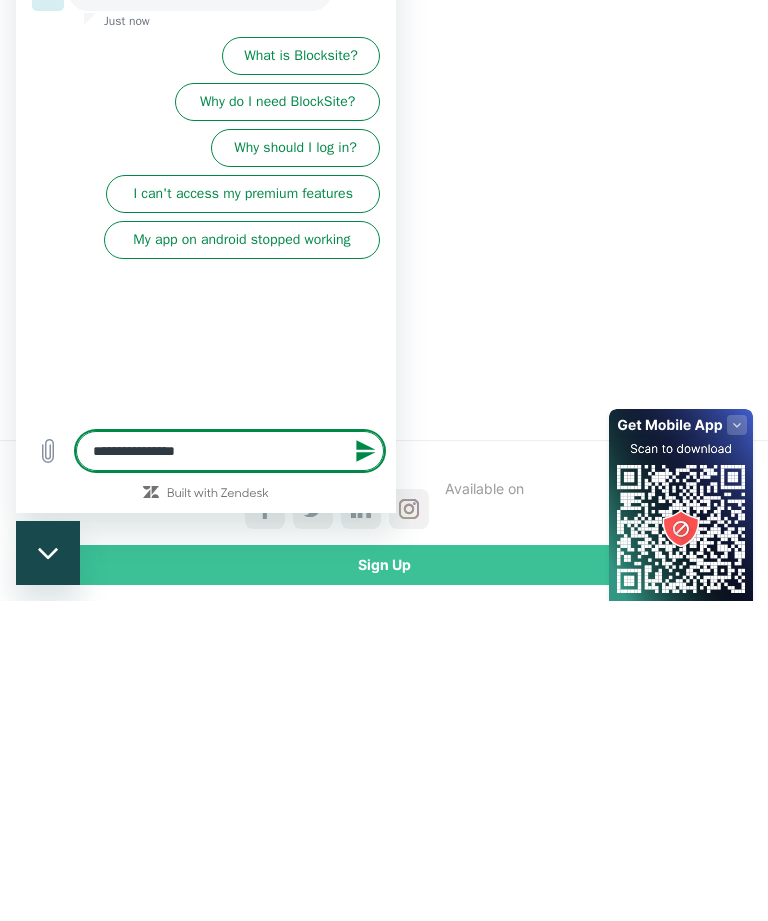type on "*" 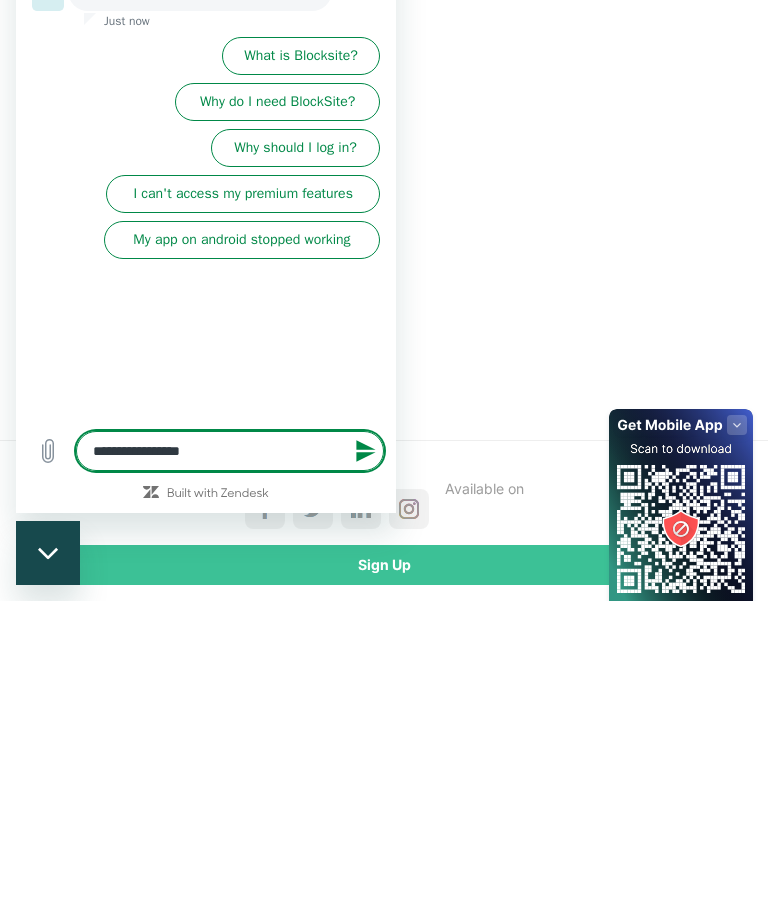 type on "*" 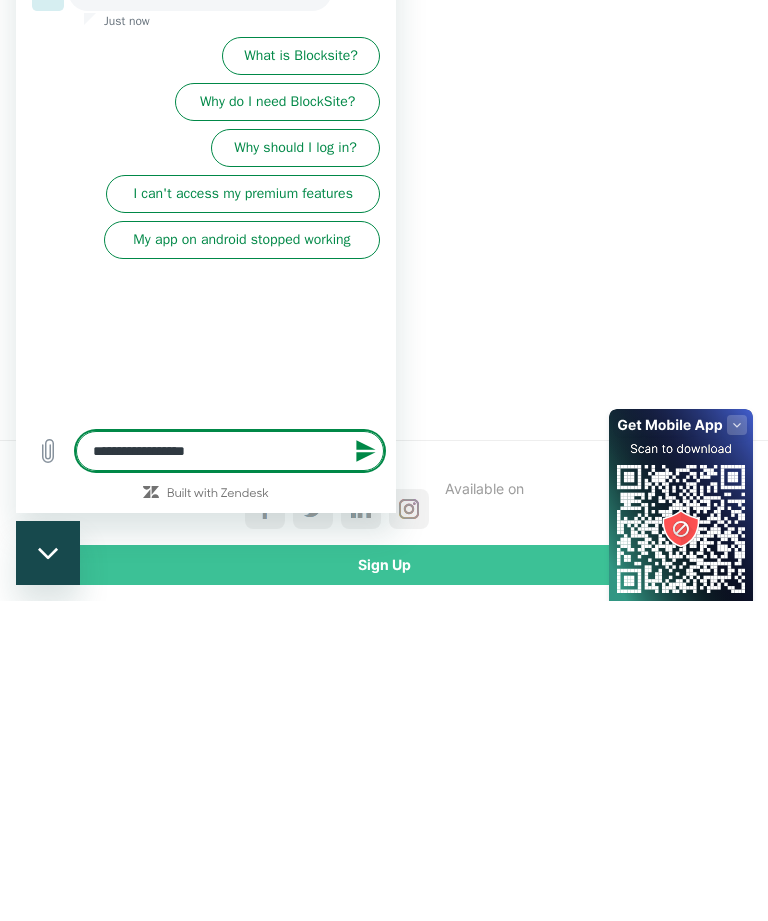 type on "*" 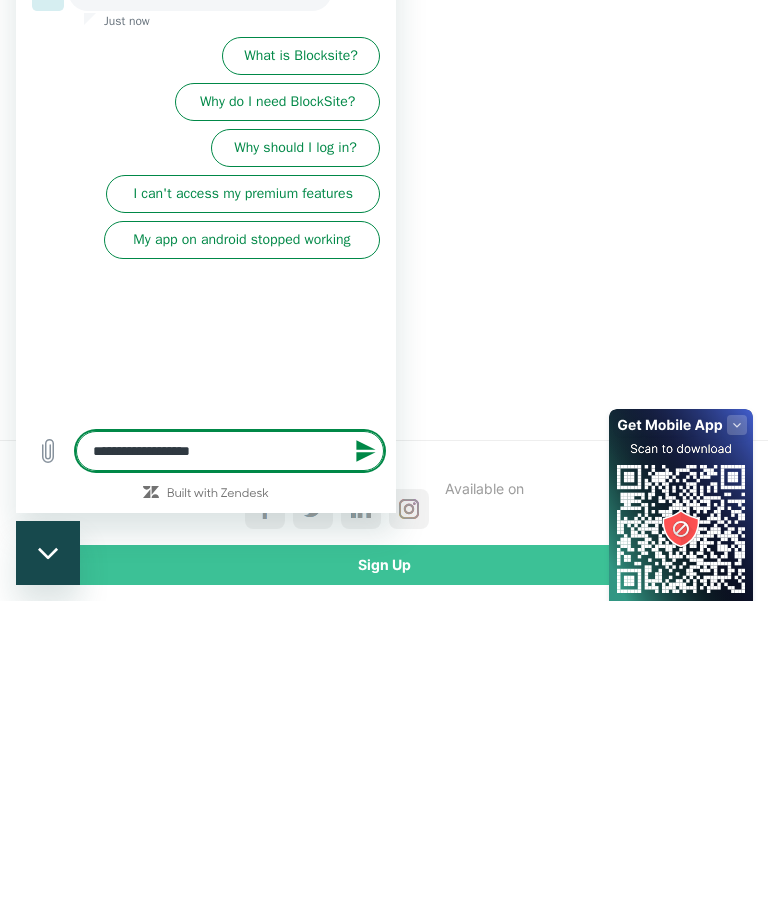 type on "*" 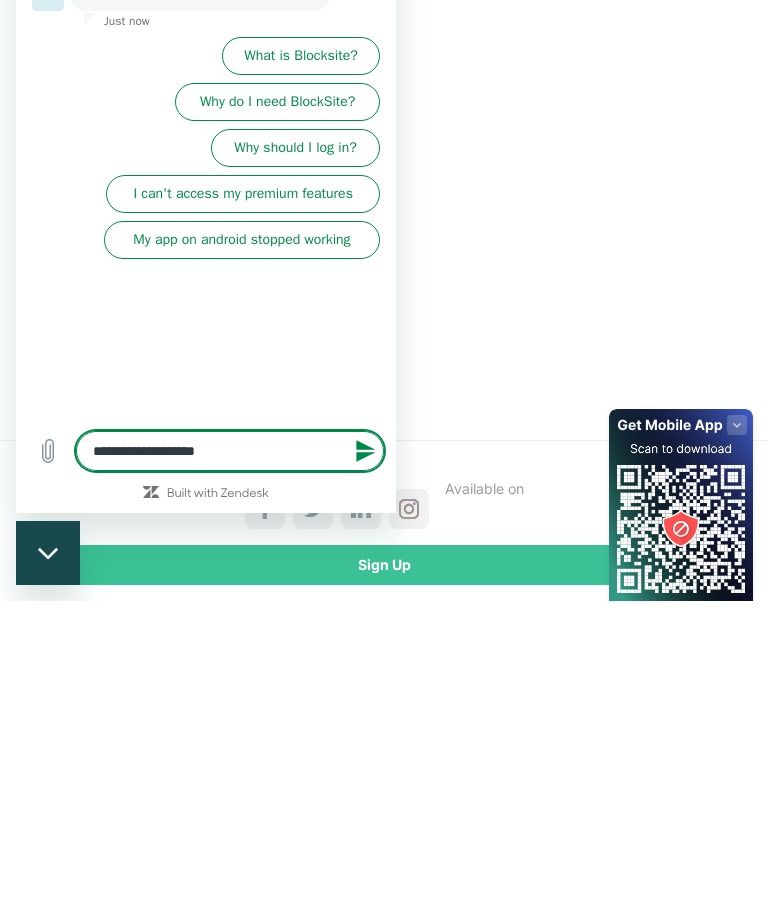 type on "*" 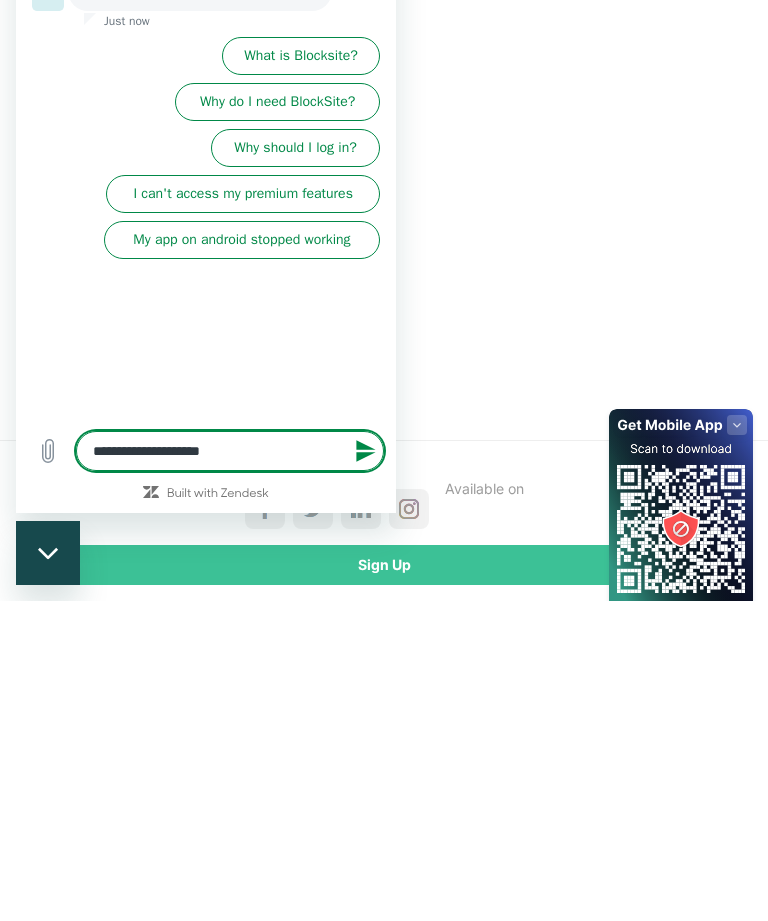 type on "**********" 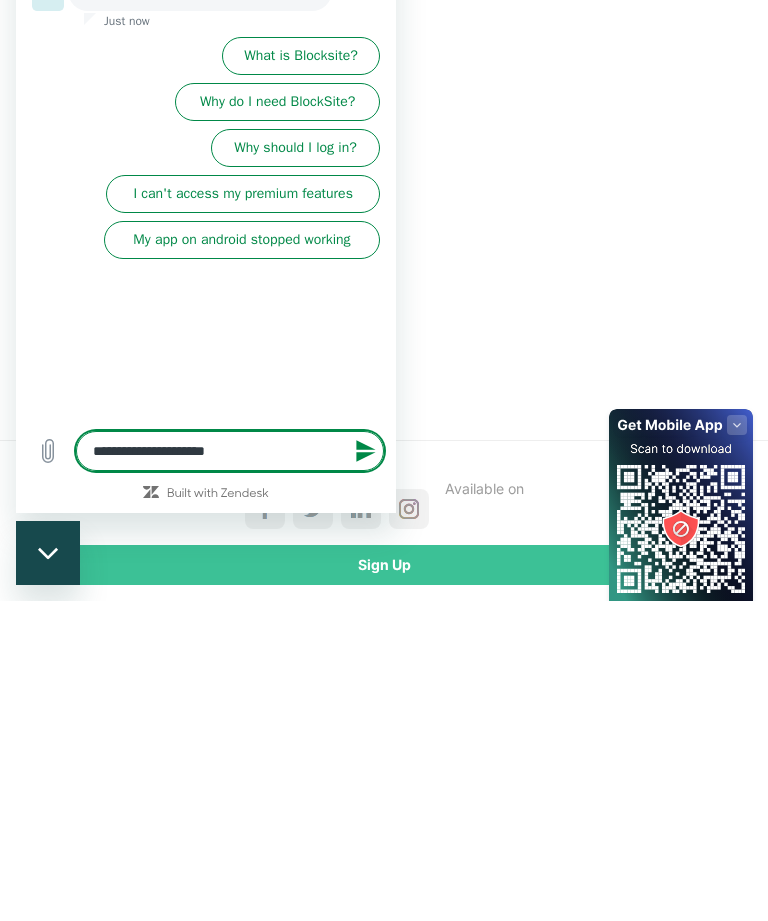 type on "*" 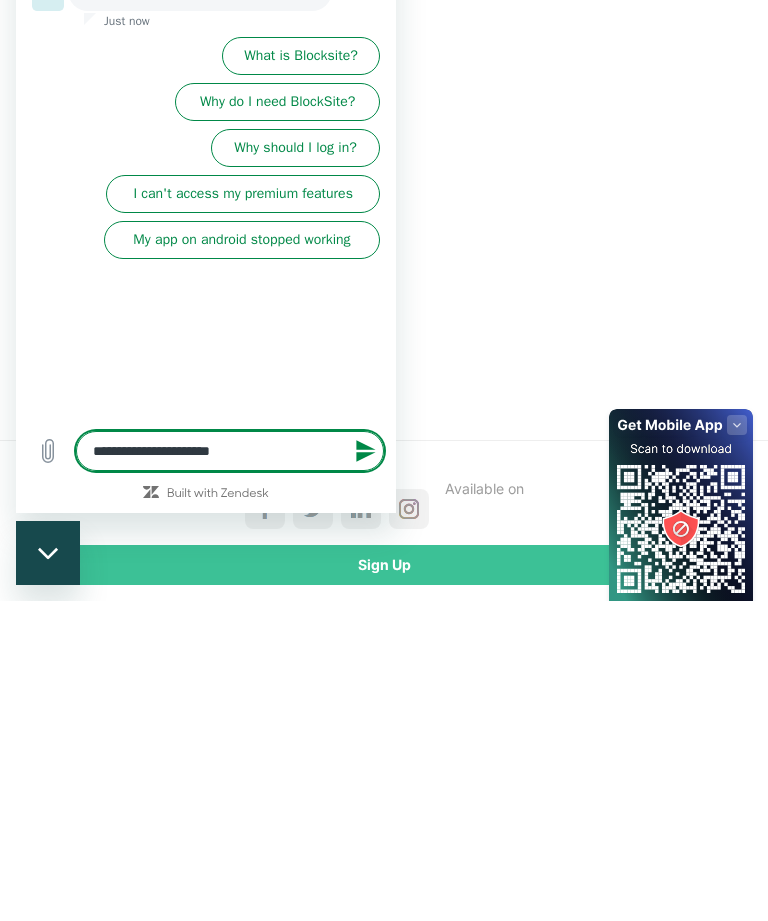 type on "**********" 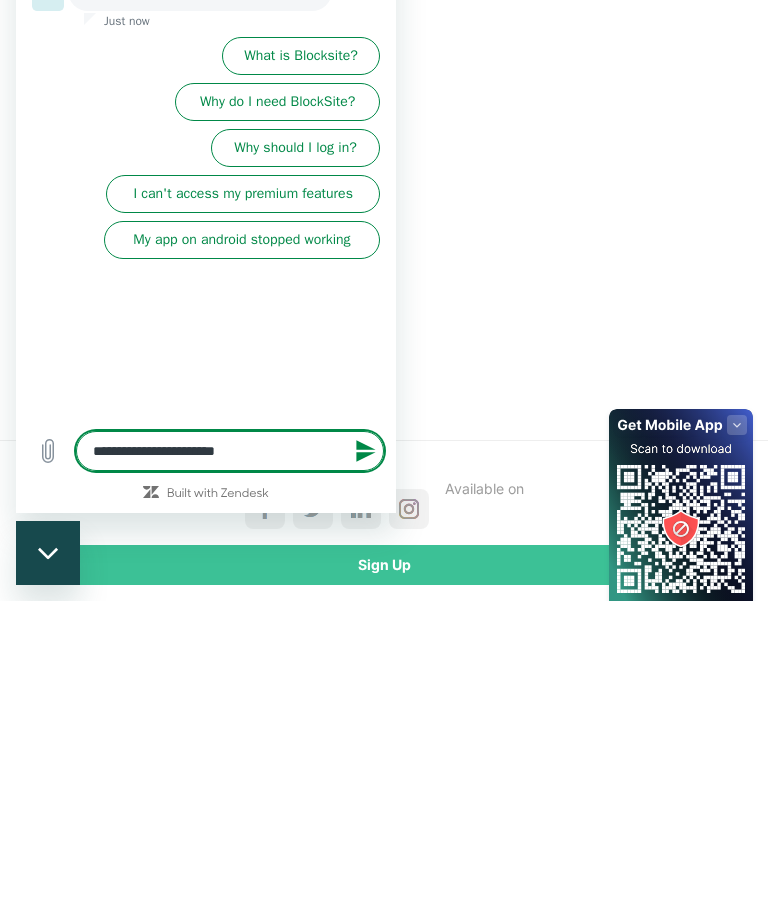 type on "*" 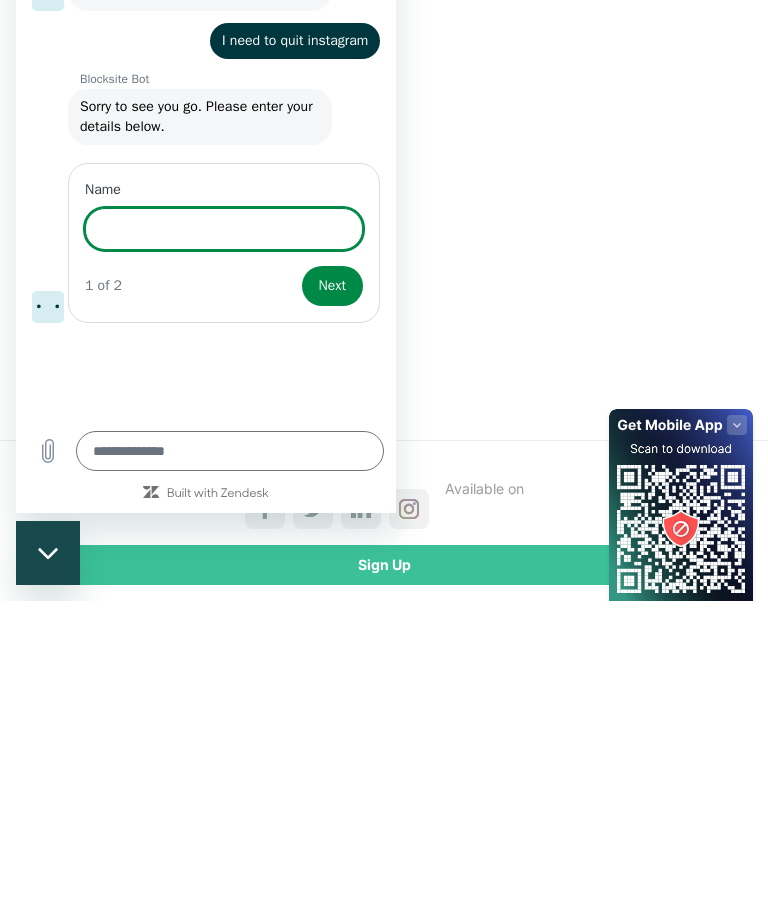 type on "*" 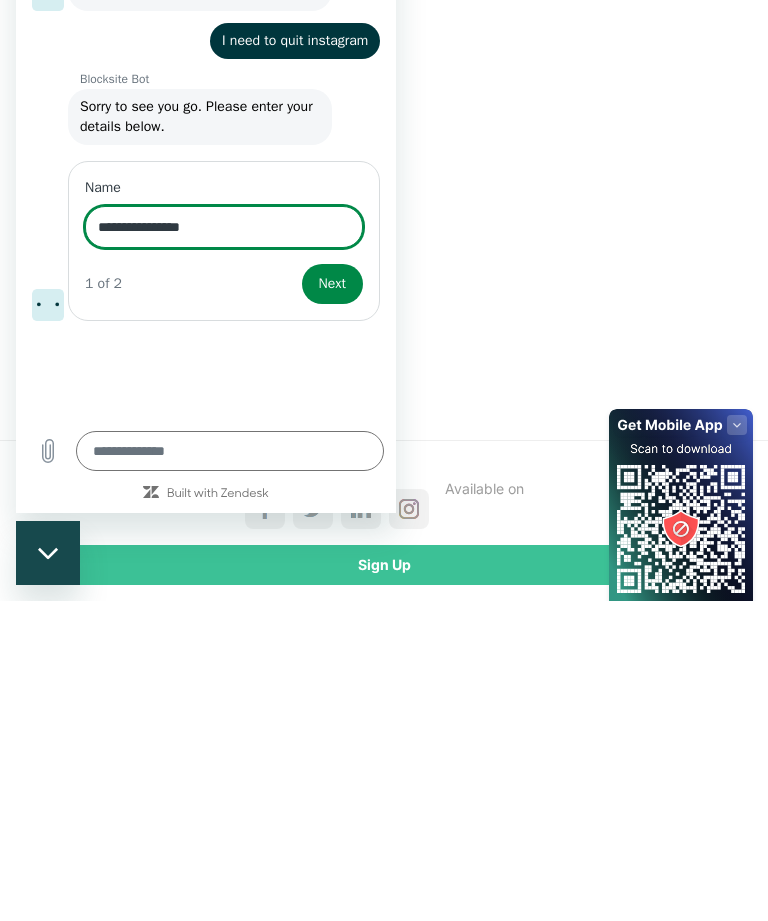 type on "**********" 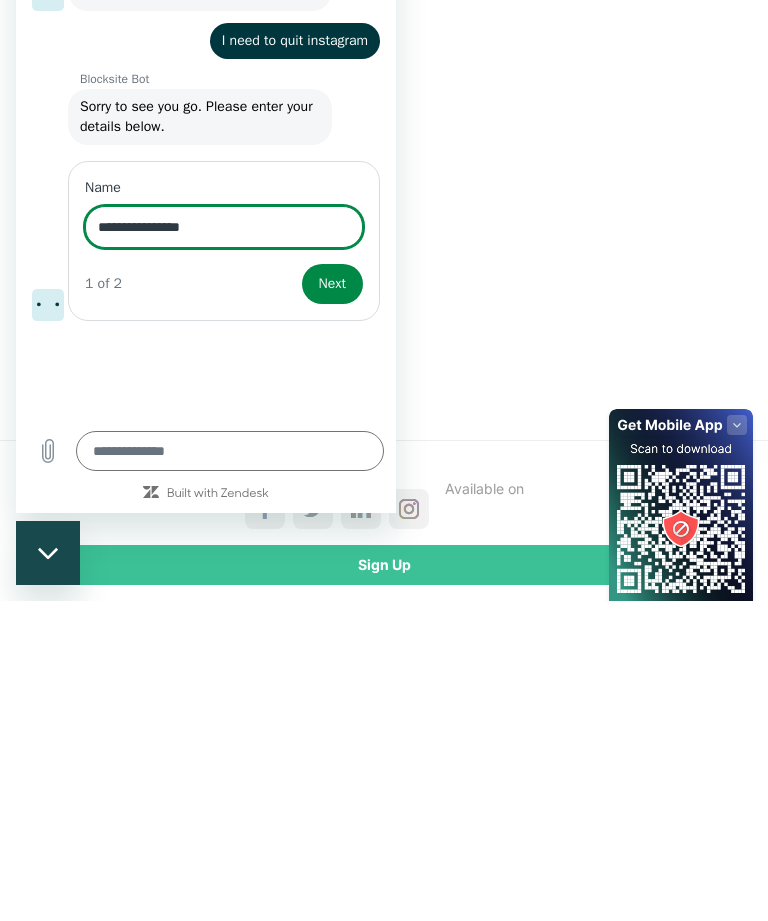 type on "*" 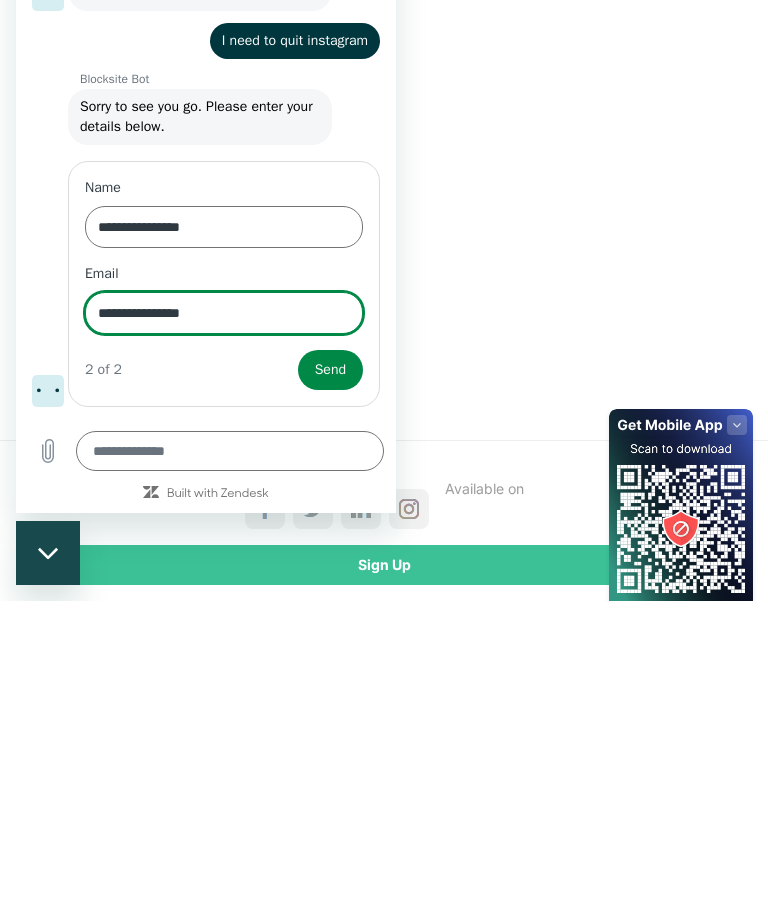 type on "**********" 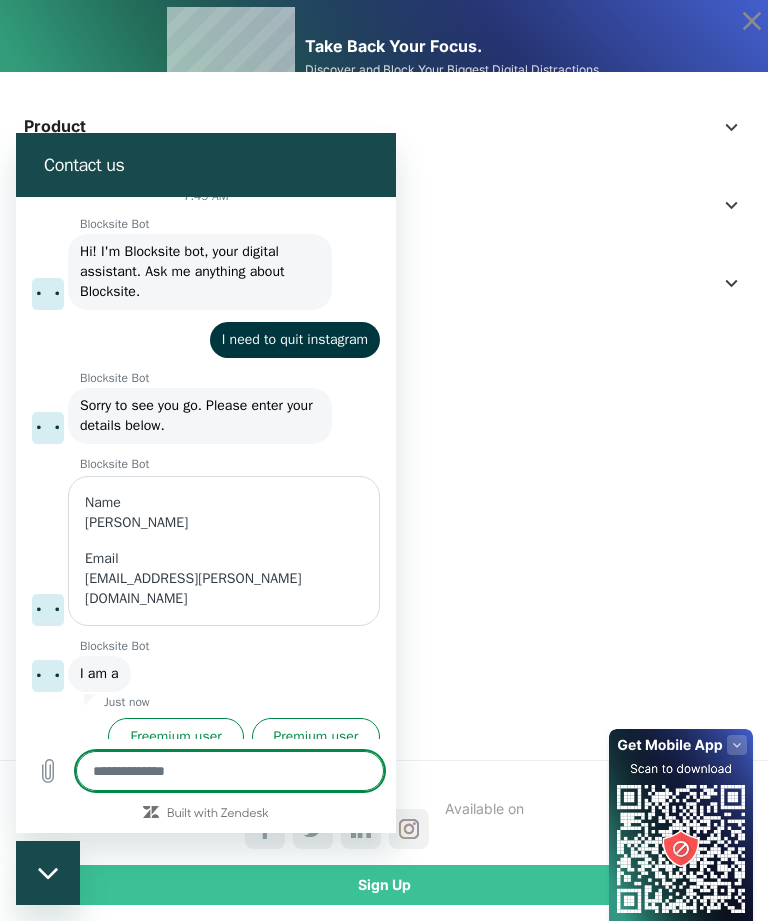 scroll, scrollTop: 23, scrollLeft: 0, axis: vertical 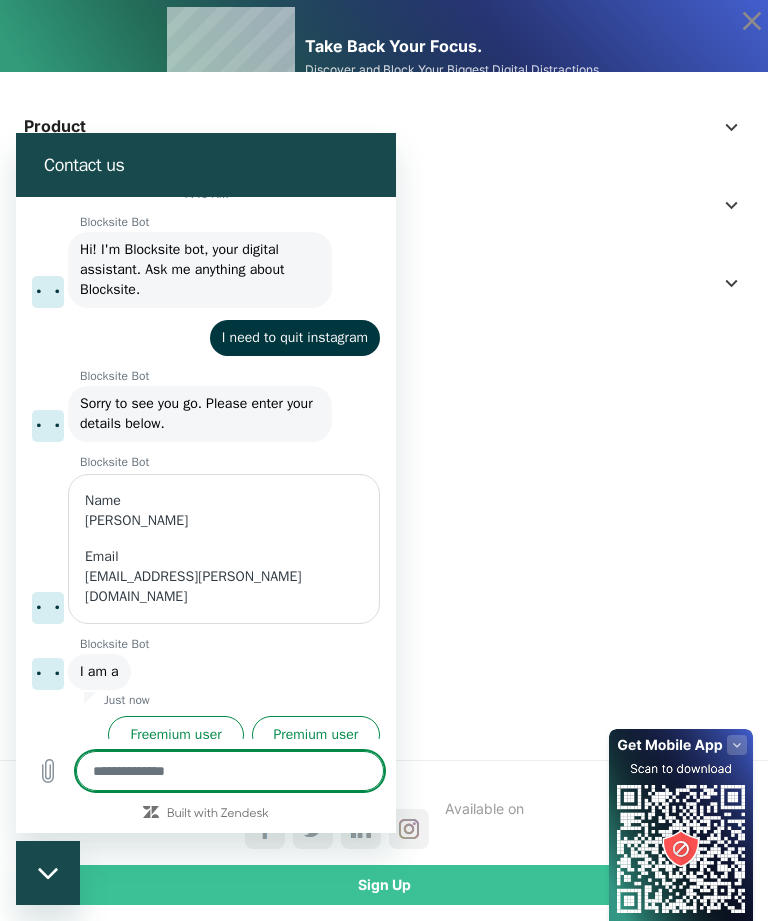 click on "Freemium user" at bounding box center [175, 735] 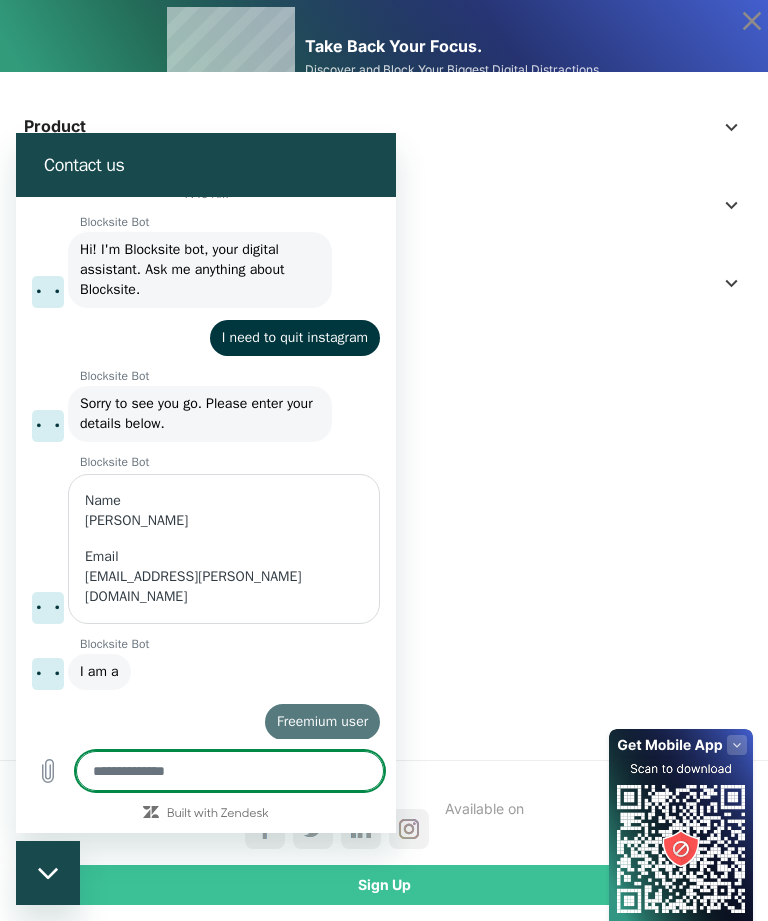 scroll, scrollTop: 621, scrollLeft: 0, axis: vertical 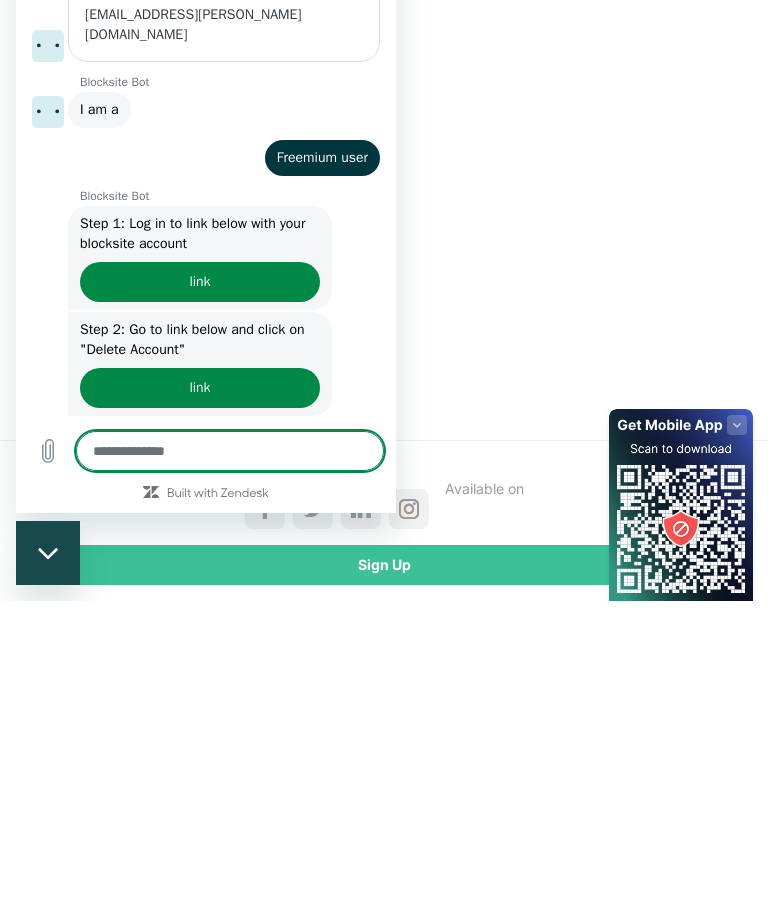 type on "*" 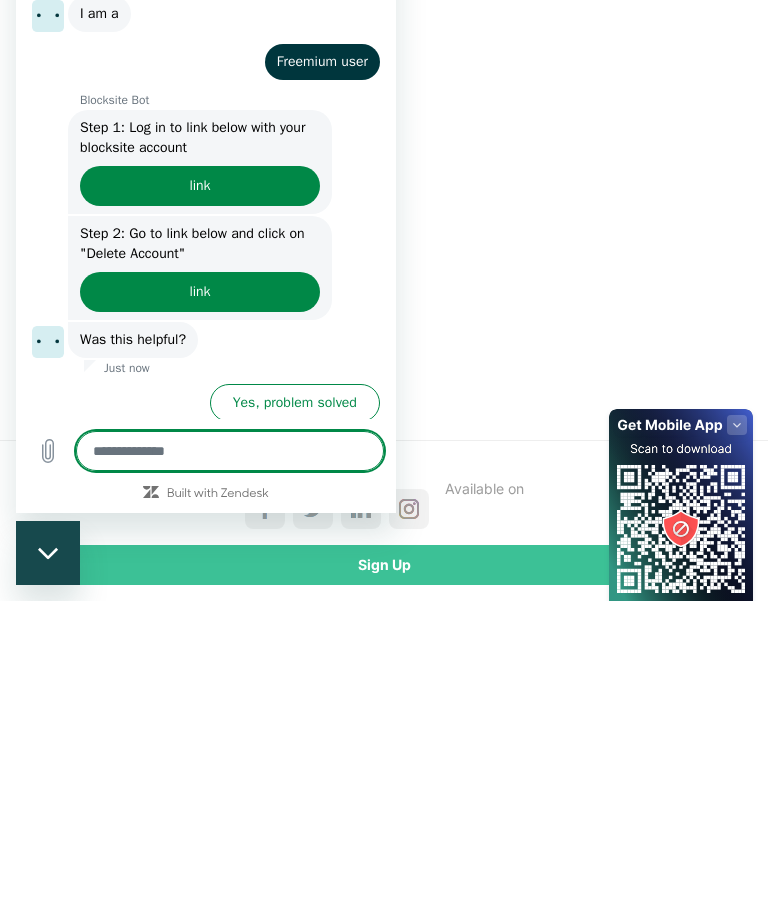 scroll, scrollTop: 395, scrollLeft: 0, axis: vertical 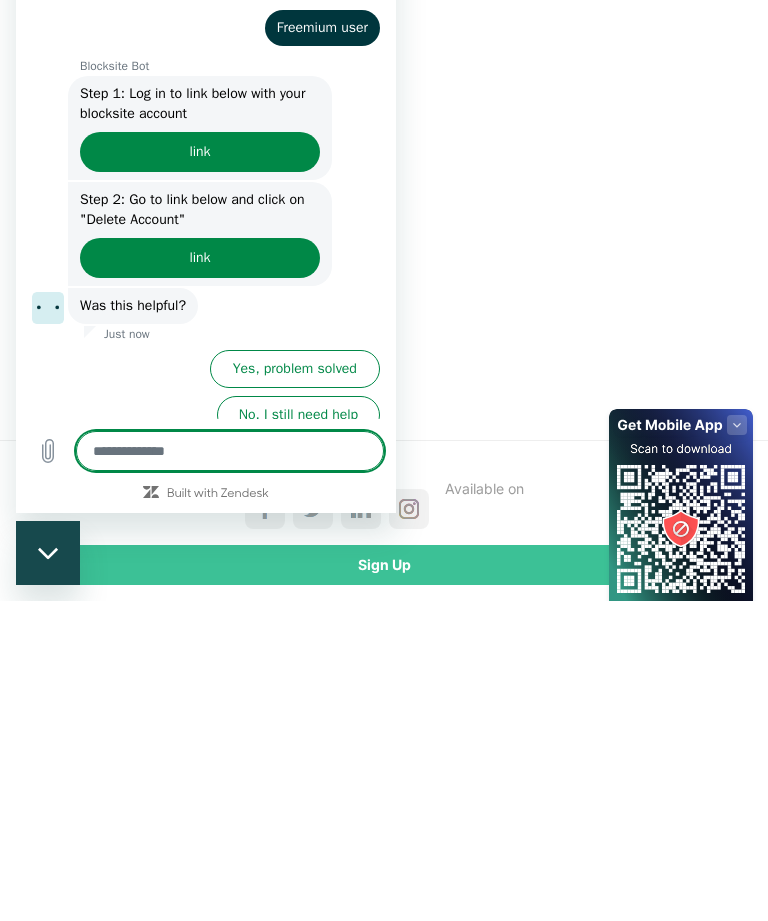 click on "link" at bounding box center (199, 152) 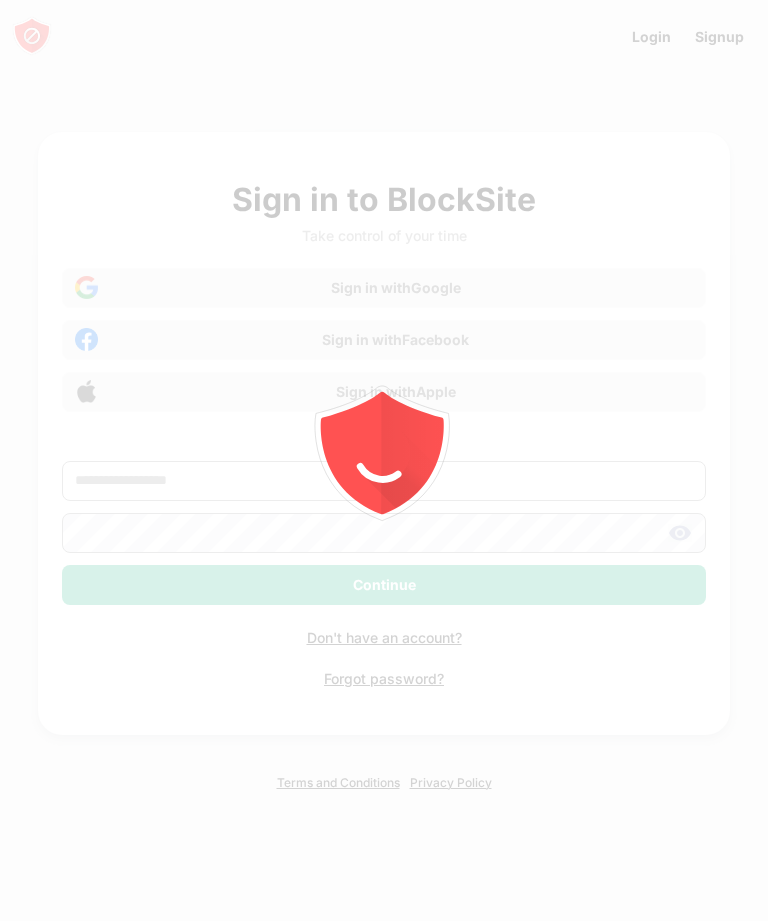 scroll, scrollTop: 0, scrollLeft: 0, axis: both 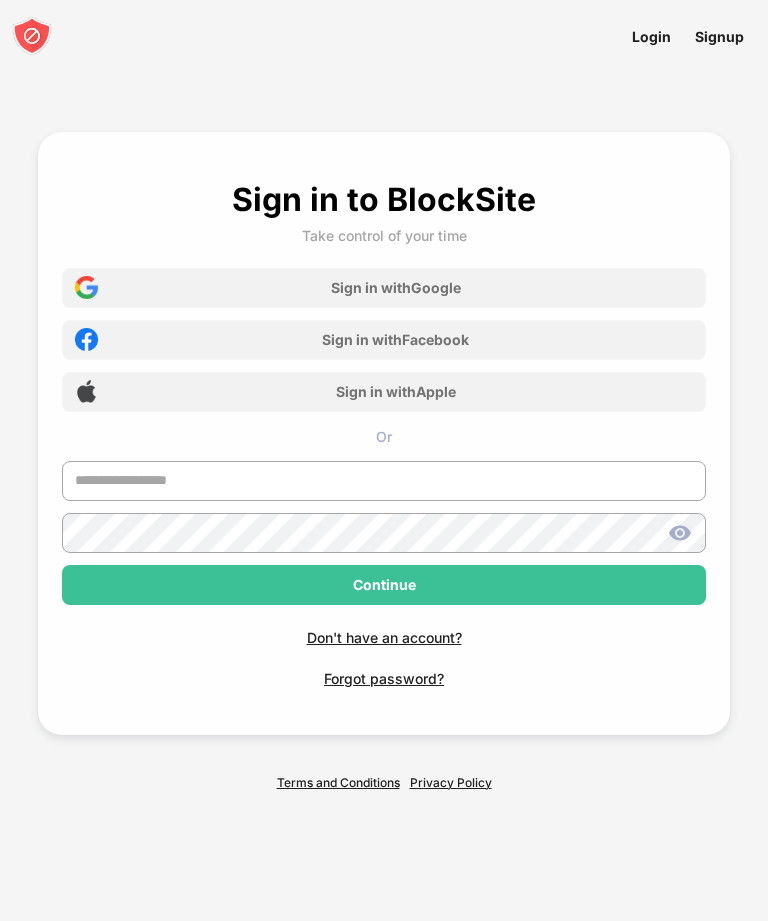 click on "Sign in with  Facebook" at bounding box center [395, 339] 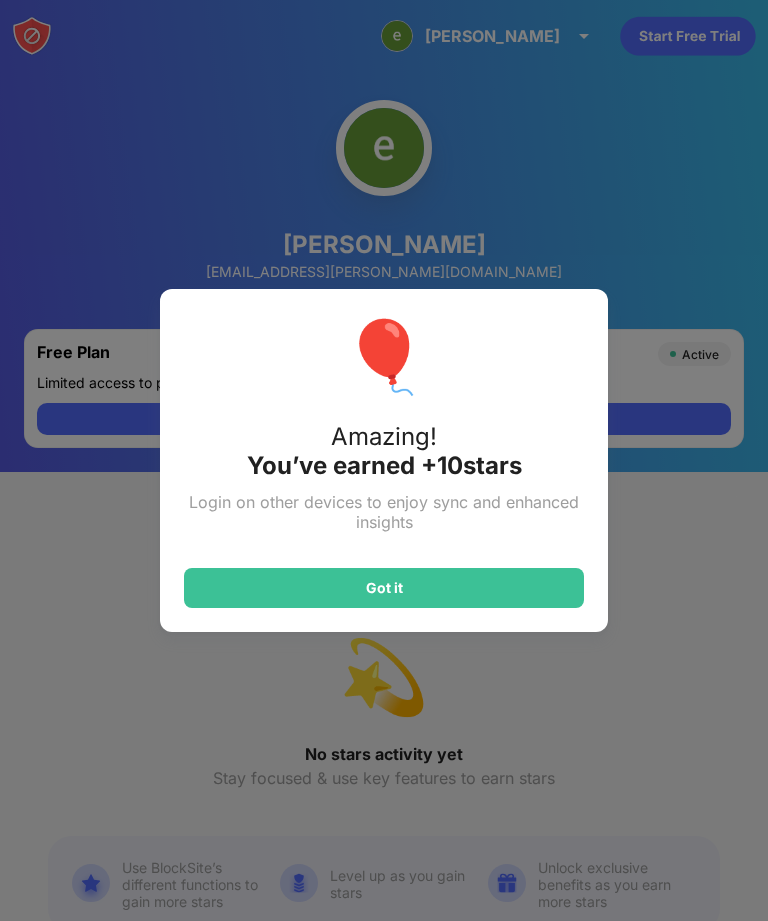 click on "Got it" at bounding box center [384, 588] 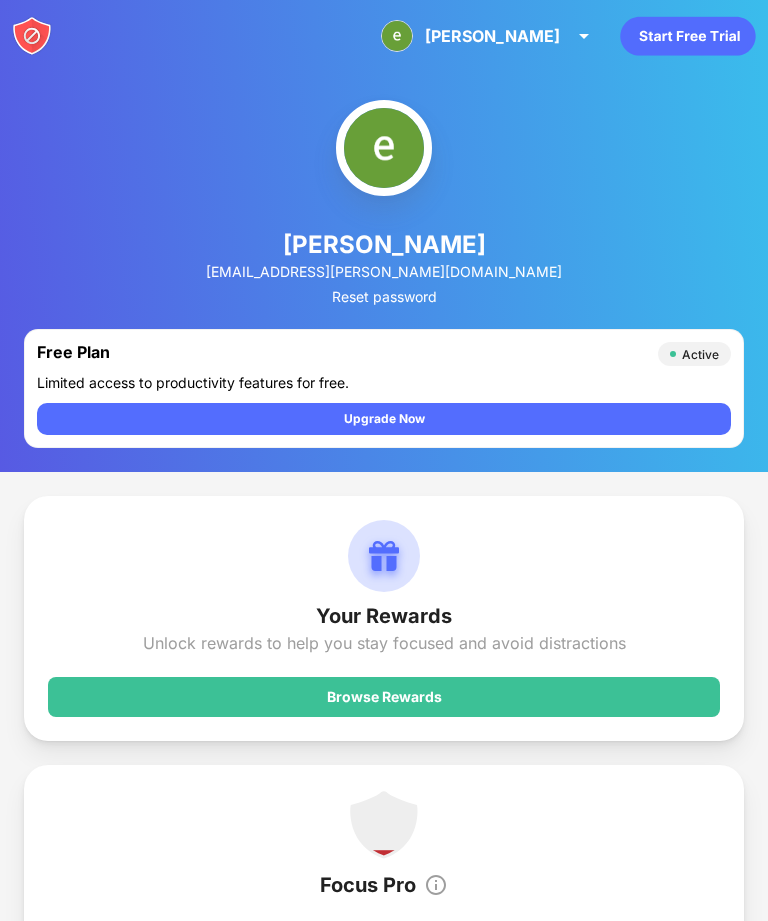 click on "Reset password" at bounding box center [384, 296] 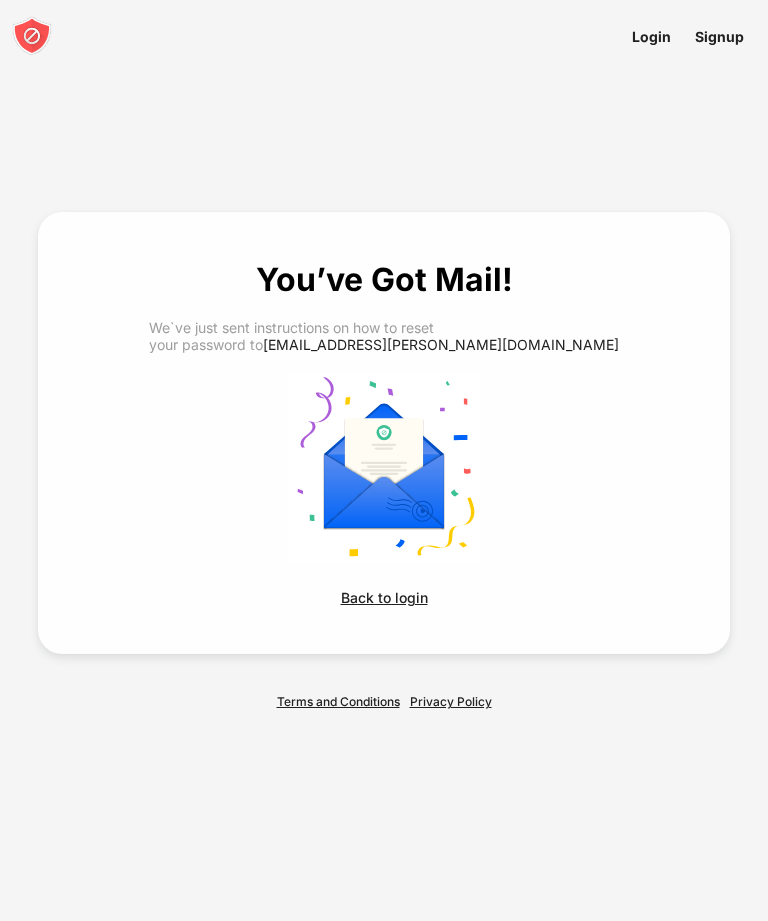 click on "Back to login" at bounding box center (384, 597) 